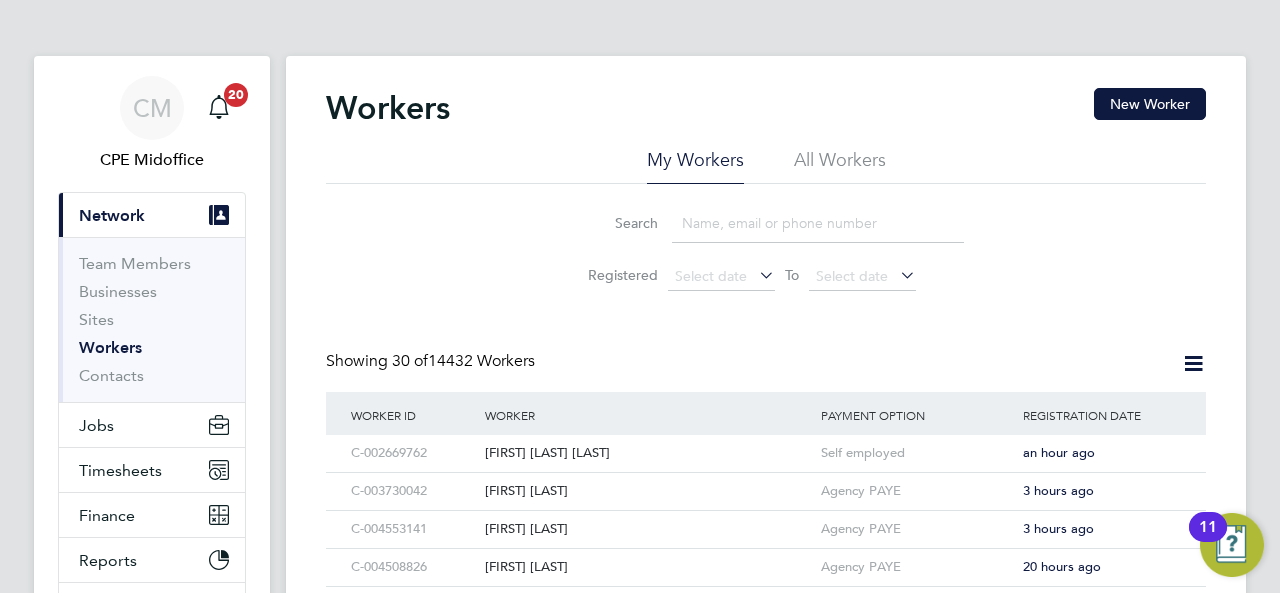 scroll, scrollTop: 0, scrollLeft: 0, axis: both 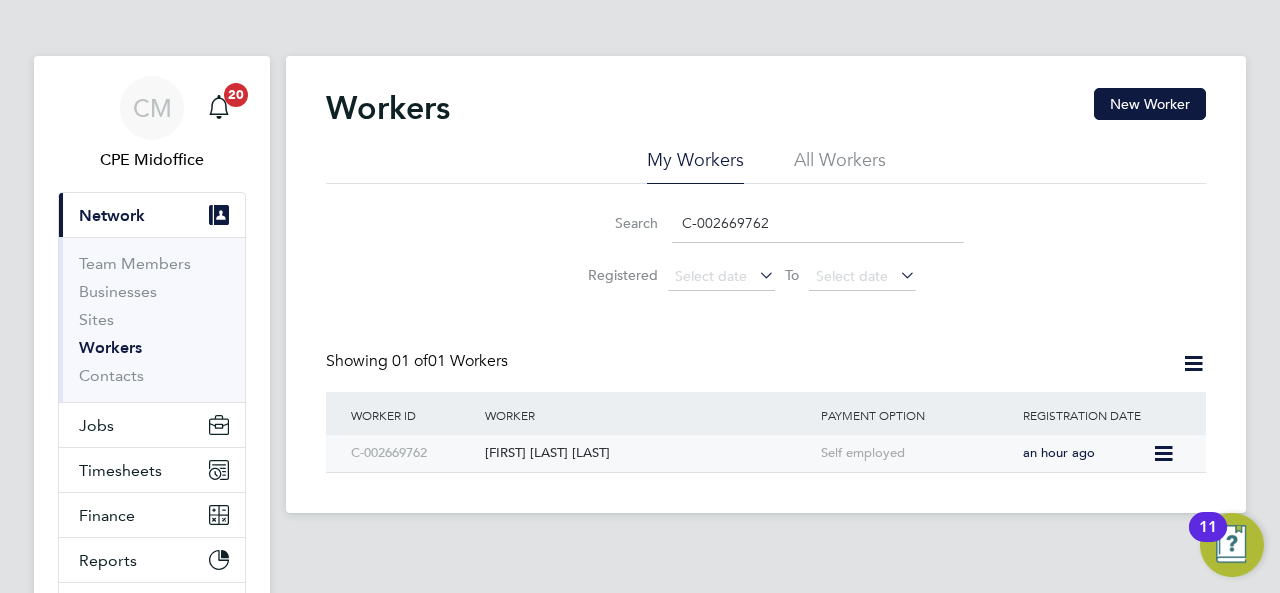 type on "C-002669762" 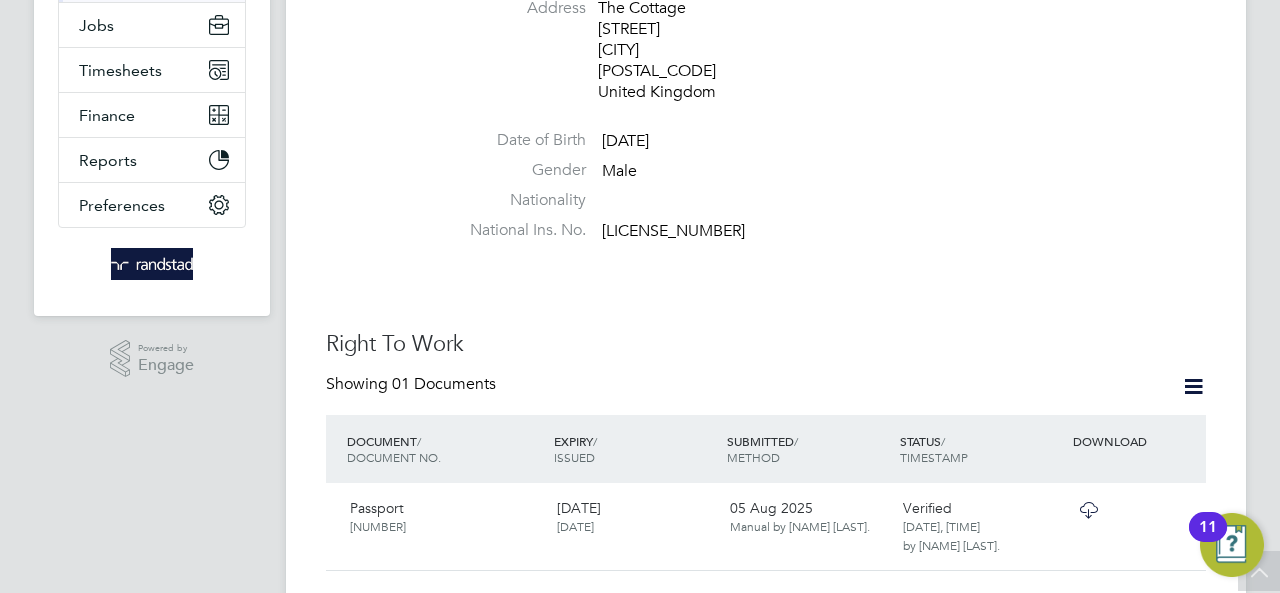 scroll, scrollTop: 800, scrollLeft: 0, axis: vertical 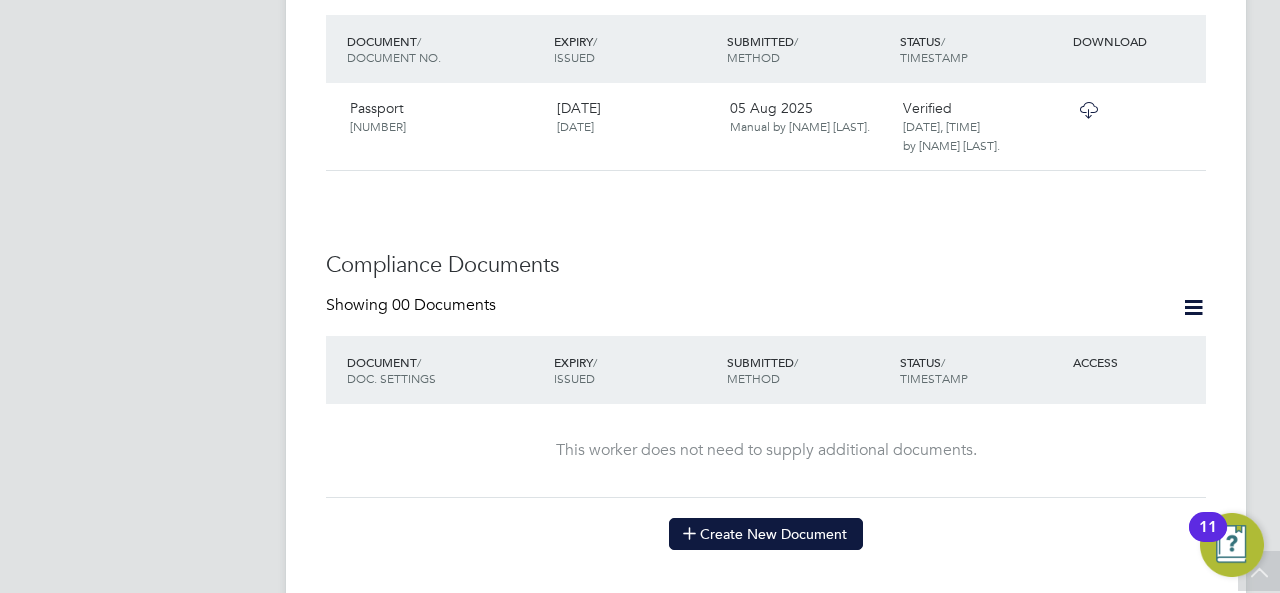 click on "Create New Document" 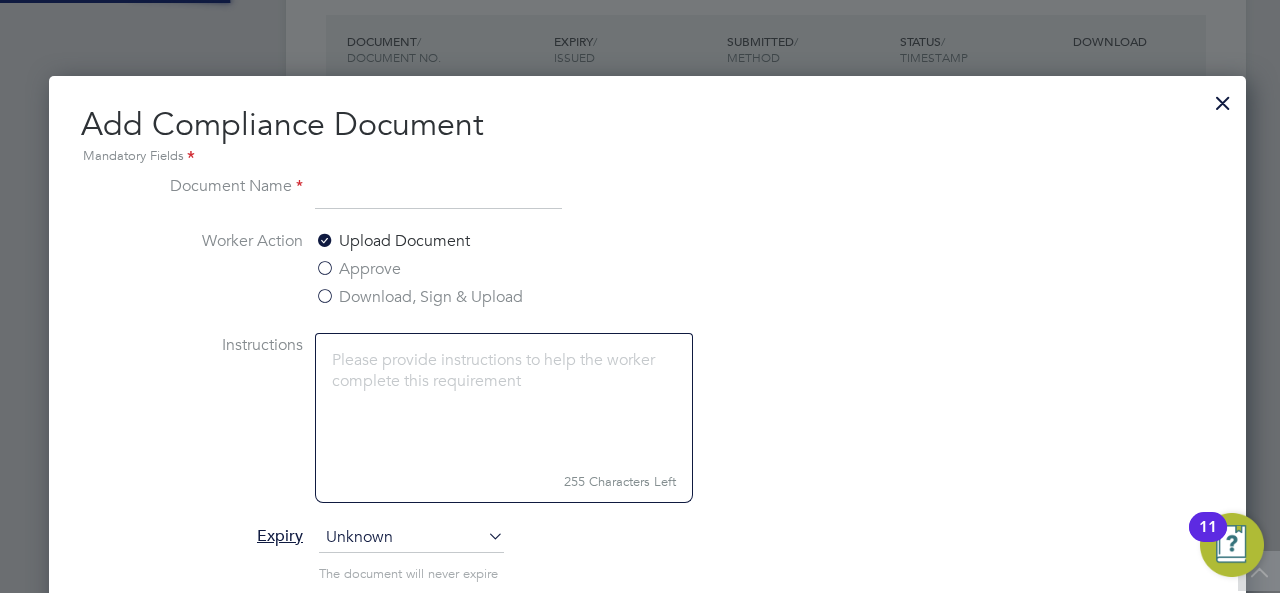 scroll, scrollTop: 1045, scrollLeft: 1206, axis: both 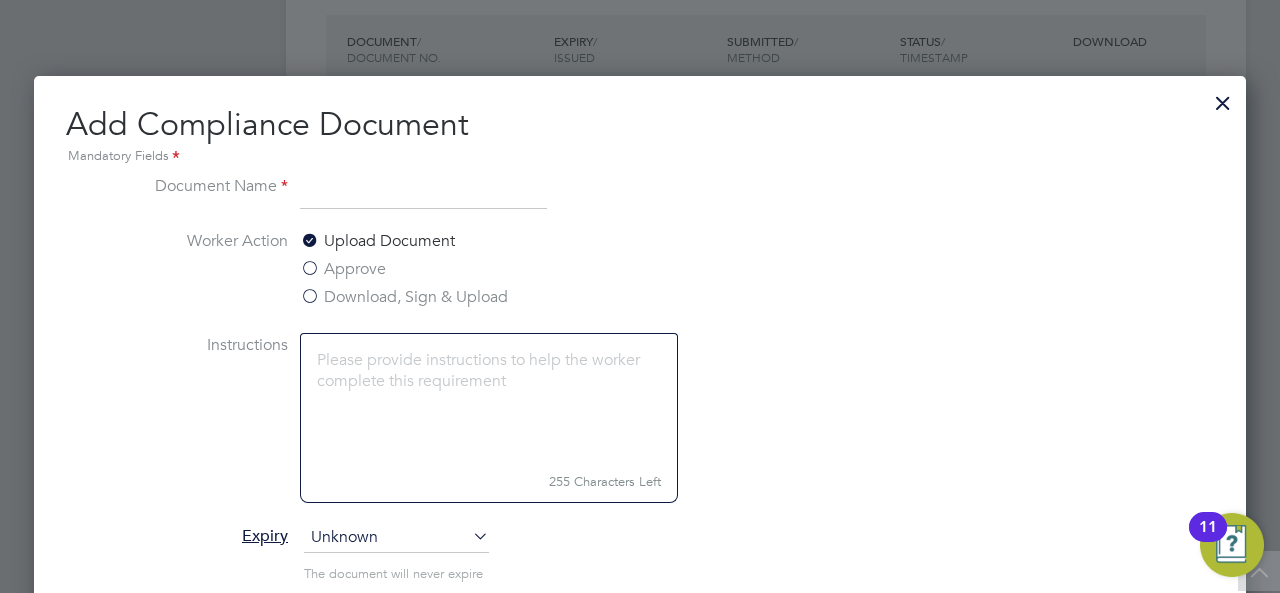 click at bounding box center [423, 192] 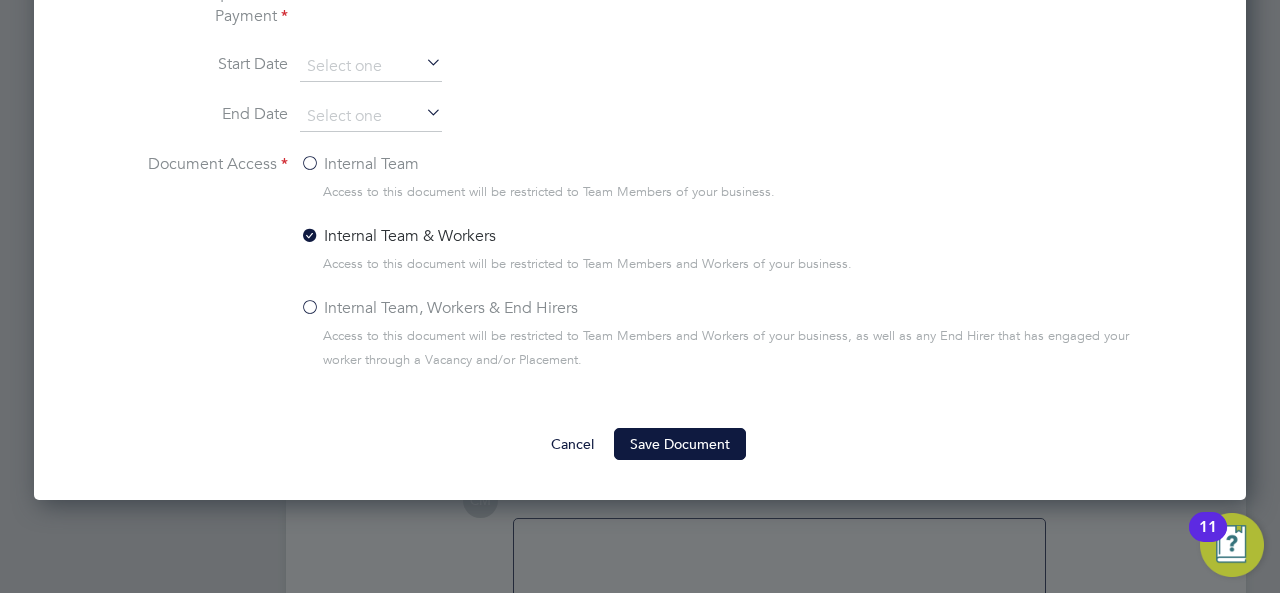 scroll, scrollTop: 1500, scrollLeft: 0, axis: vertical 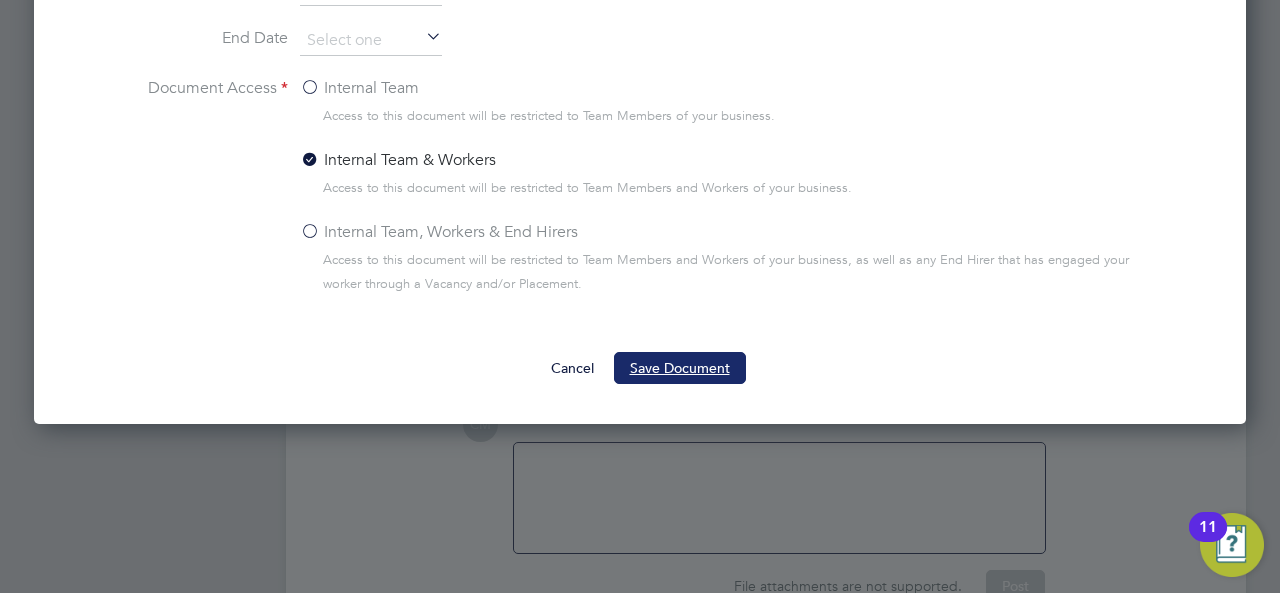 click on "Save Document" at bounding box center [680, 368] 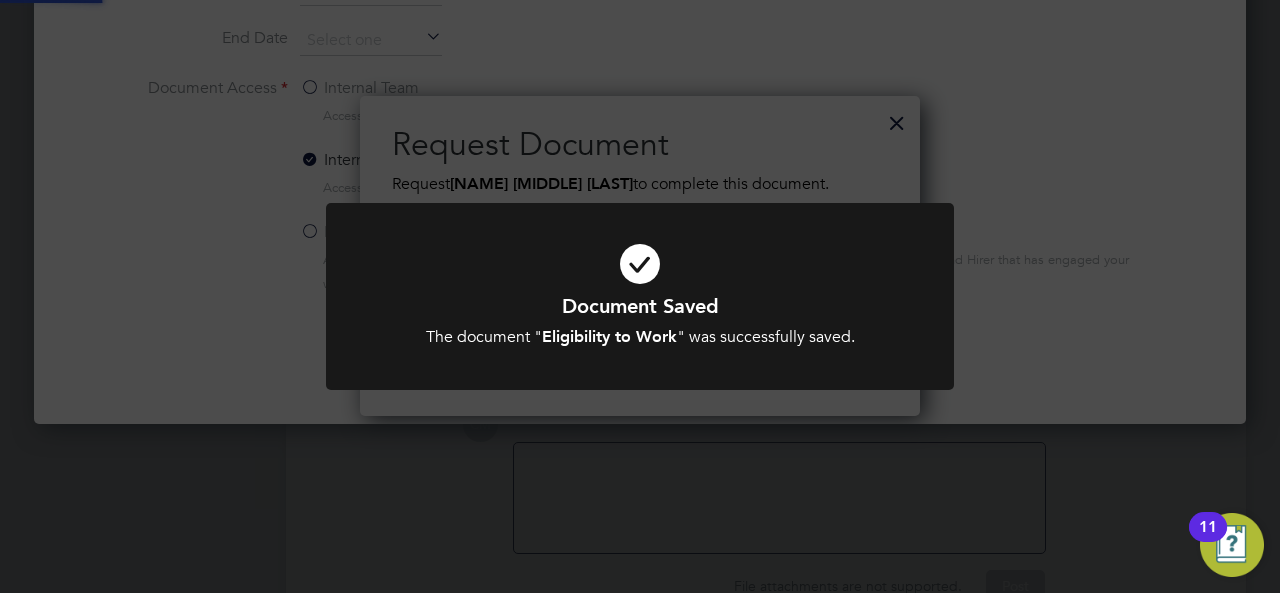 scroll, scrollTop: 10, scrollLeft: 10, axis: both 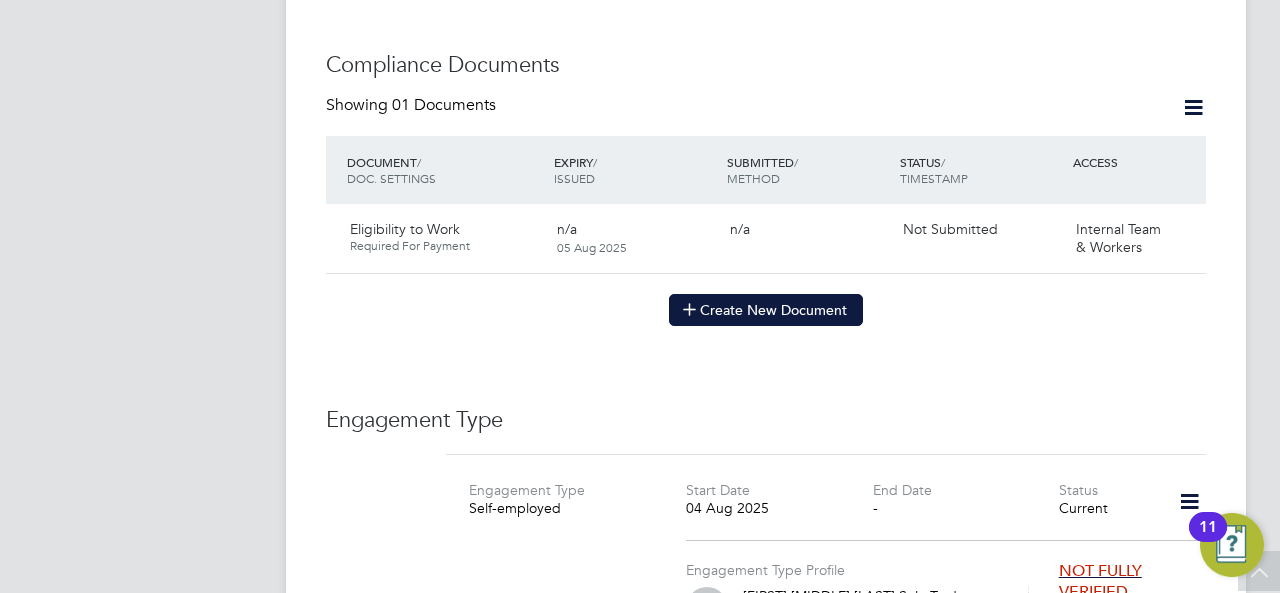 click on "Create New Document" 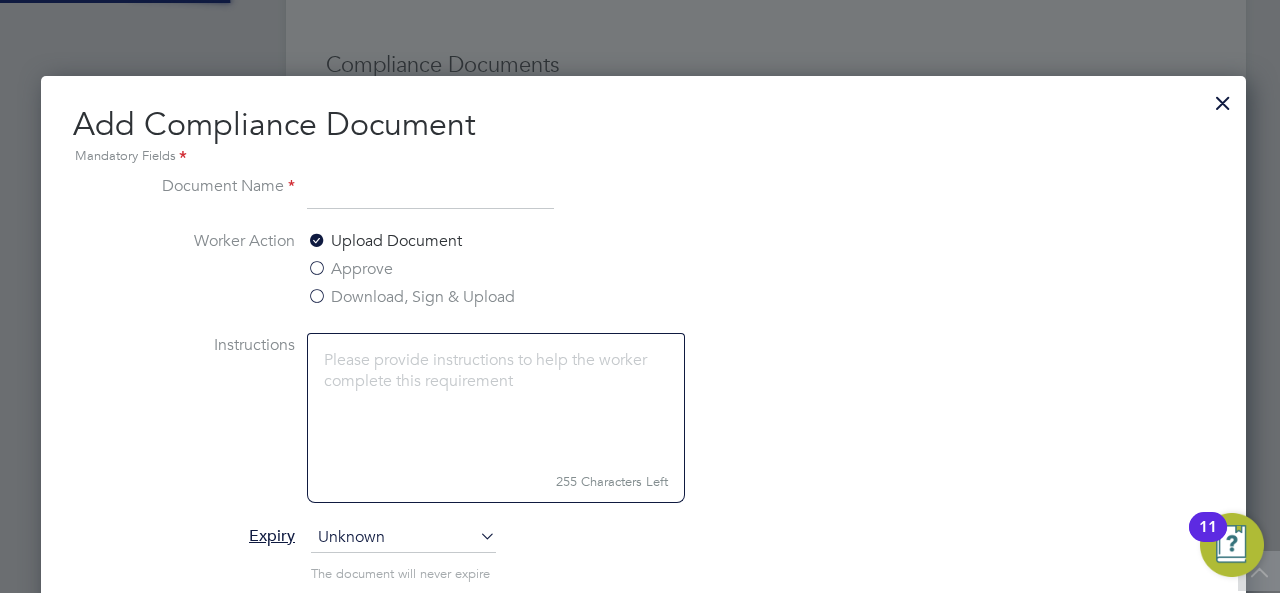 scroll, scrollTop: 10, scrollLeft: 10, axis: both 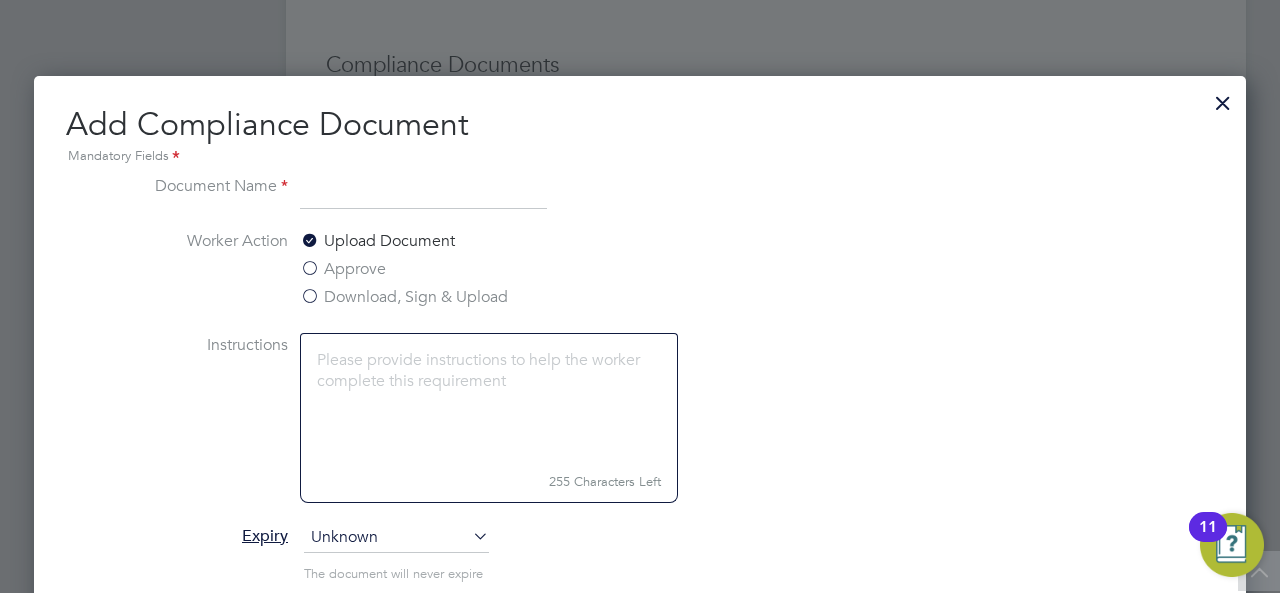 click at bounding box center [423, 192] 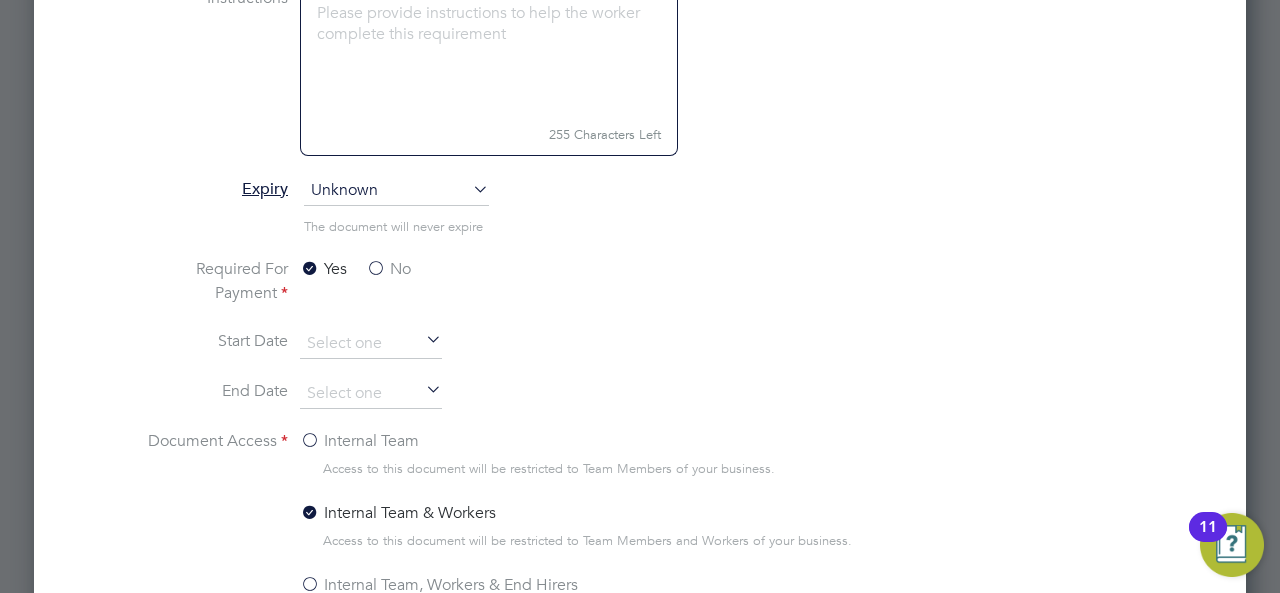 scroll, scrollTop: 1480, scrollLeft: 0, axis: vertical 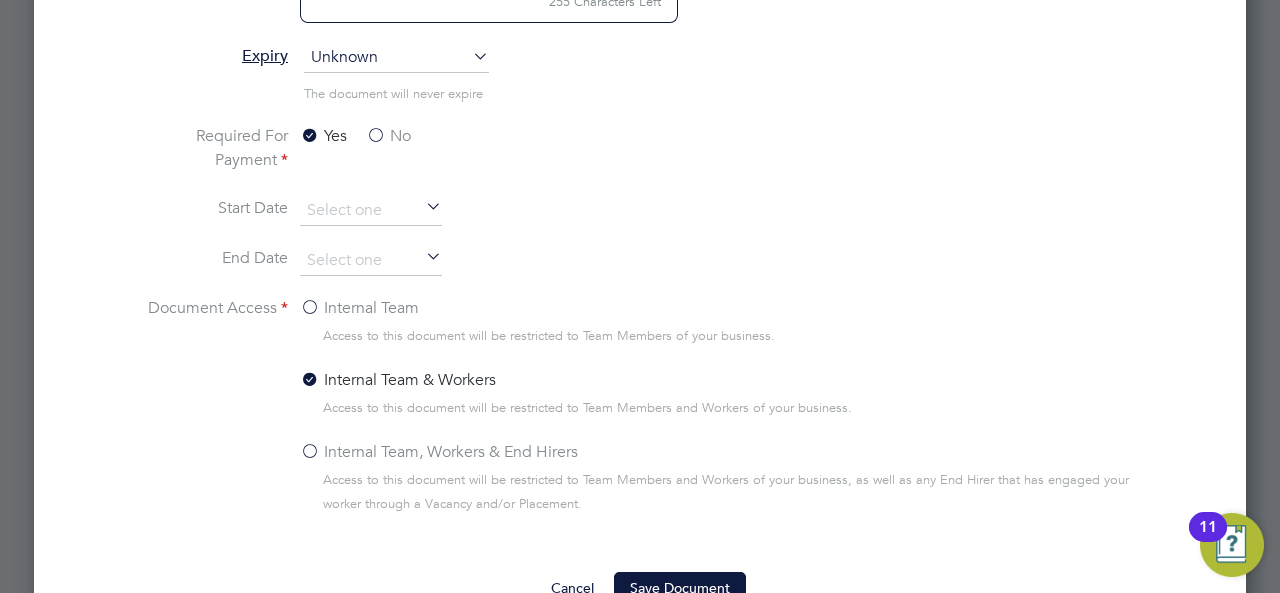 click on "Save Document" at bounding box center [680, 588] 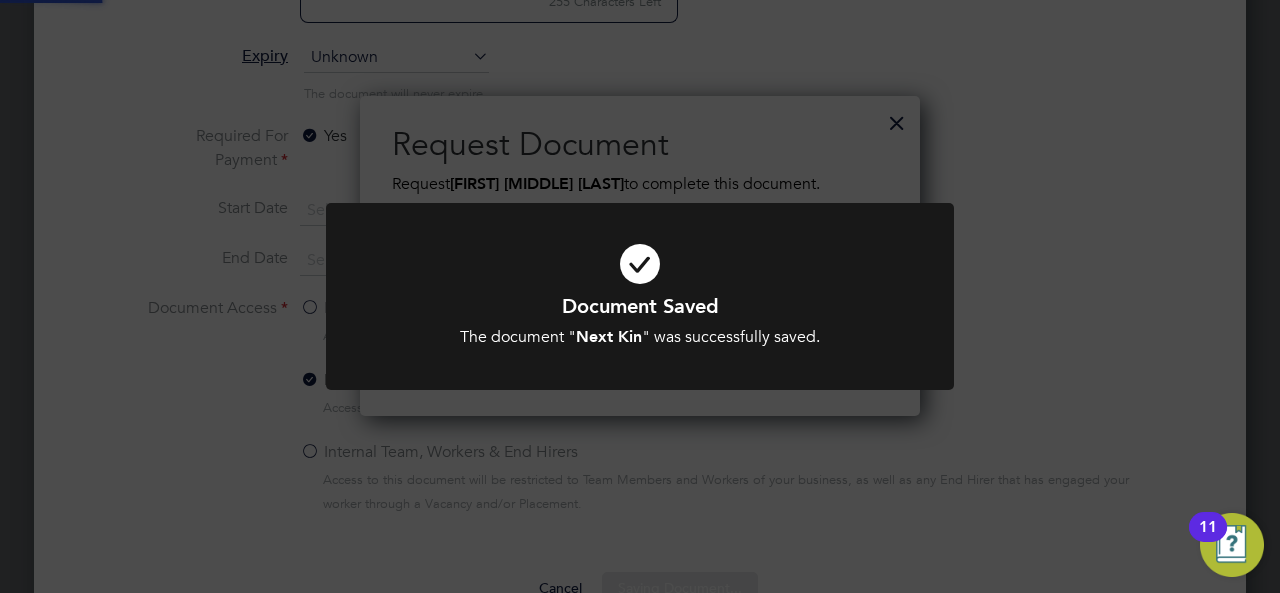 scroll, scrollTop: 10, scrollLeft: 10, axis: both 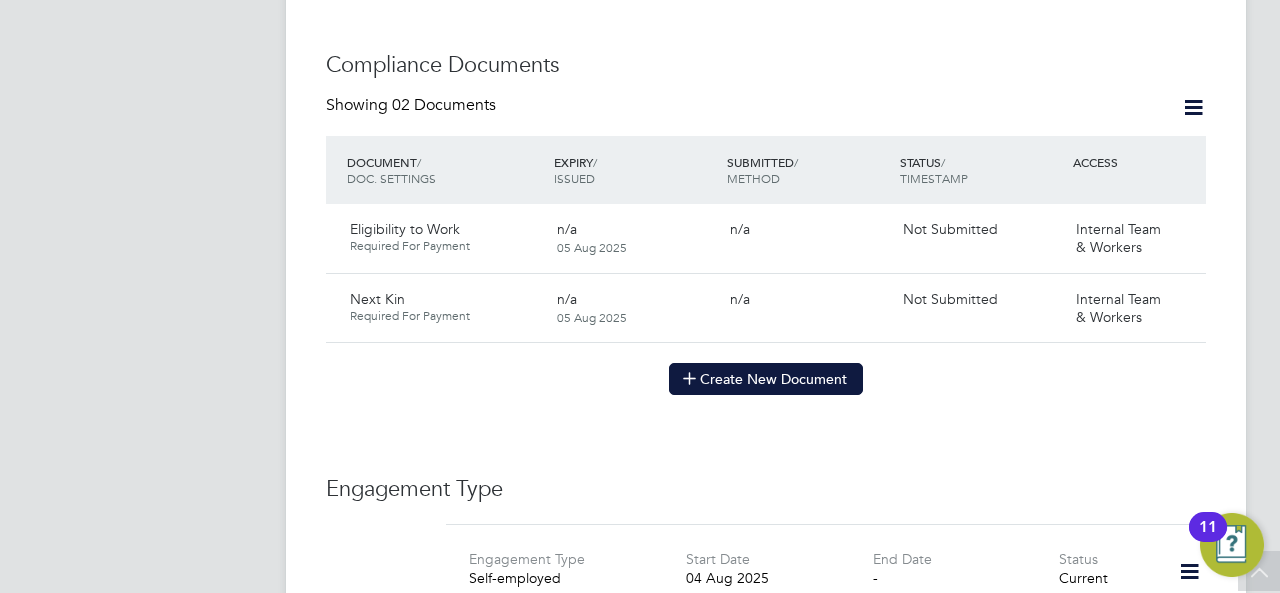 click on "Create New Document" 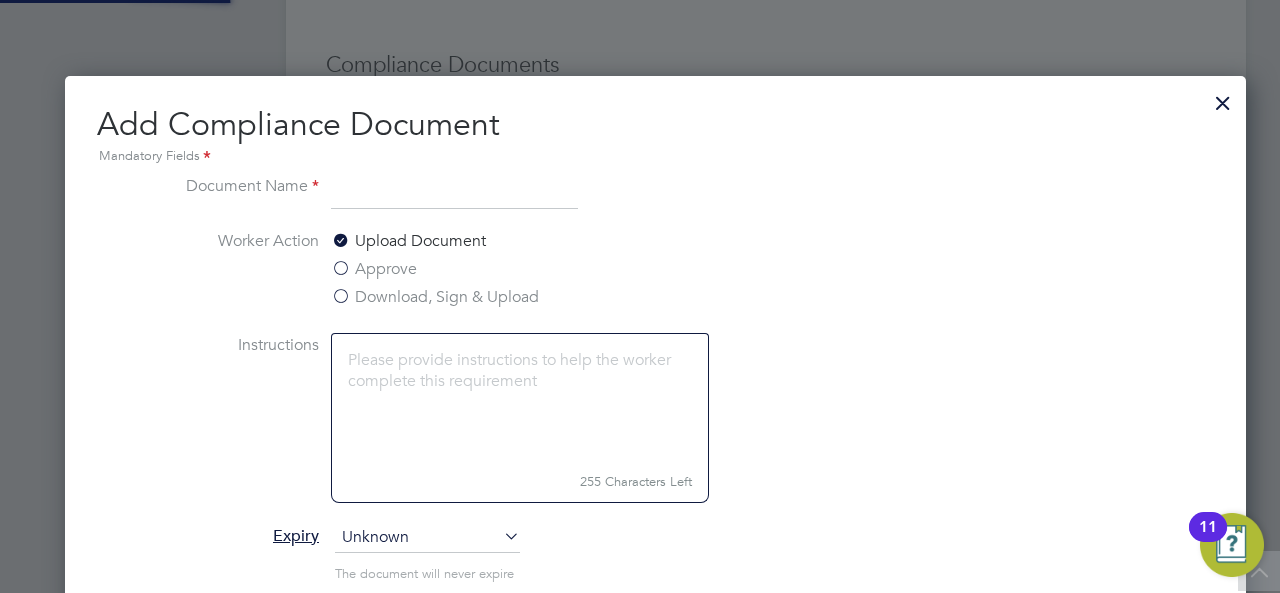 scroll, scrollTop: 1045, scrollLeft: 1212, axis: both 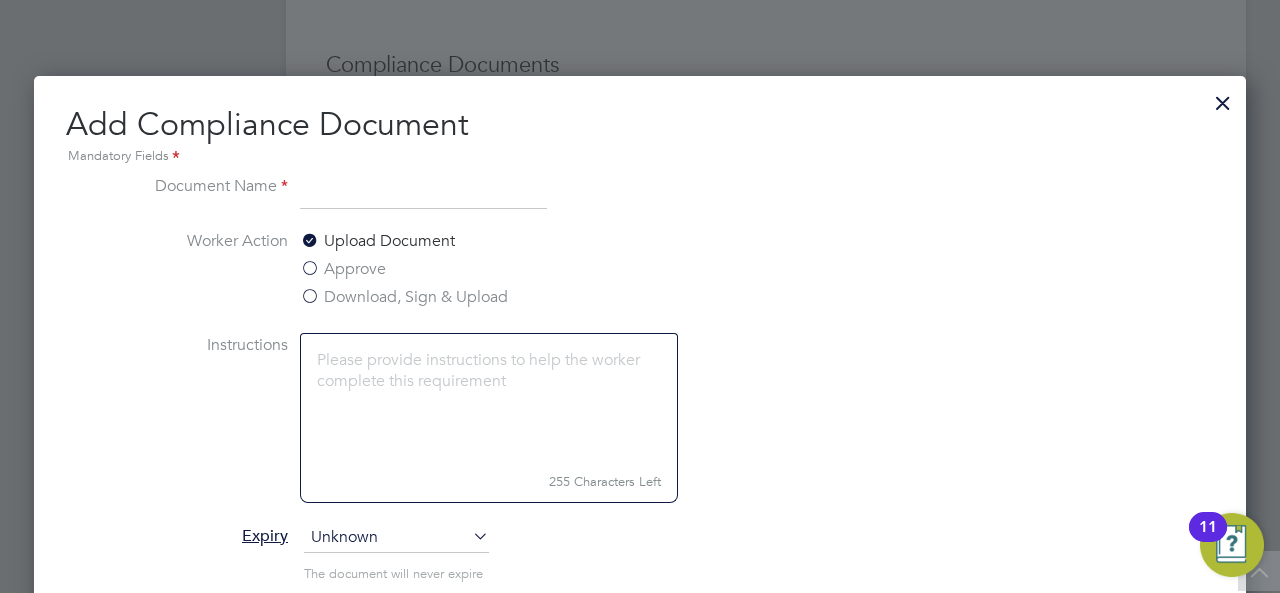 click at bounding box center [423, 192] 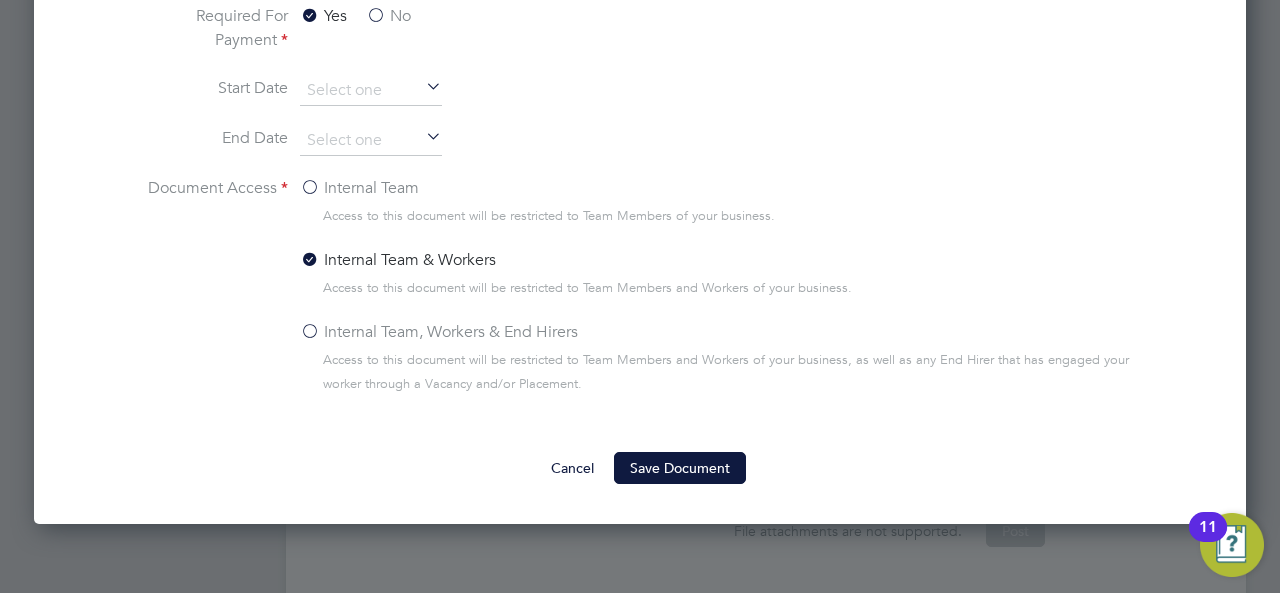 scroll, scrollTop: 1649, scrollLeft: 0, axis: vertical 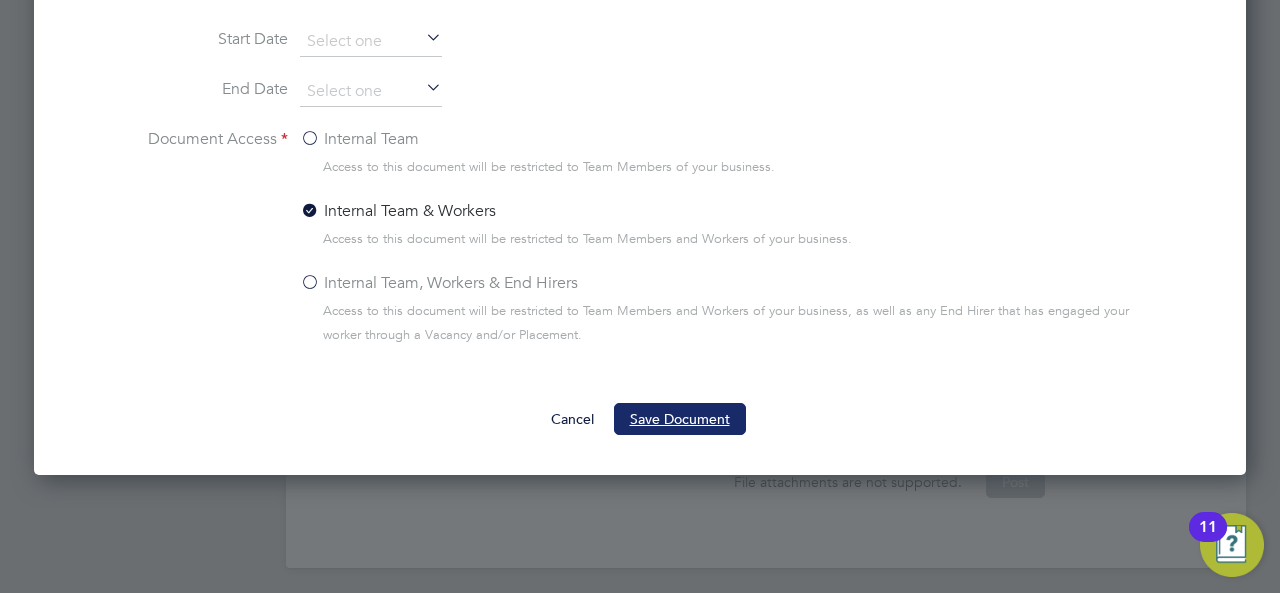 click on "Save Document" at bounding box center [680, 419] 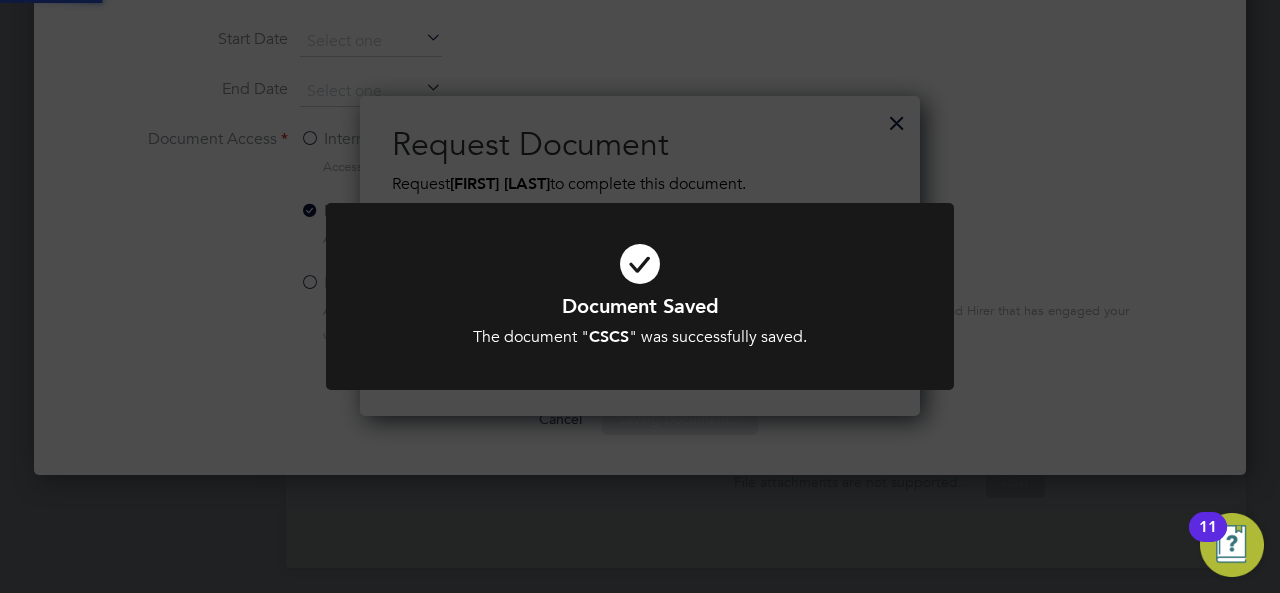 scroll, scrollTop: 10, scrollLeft: 10, axis: both 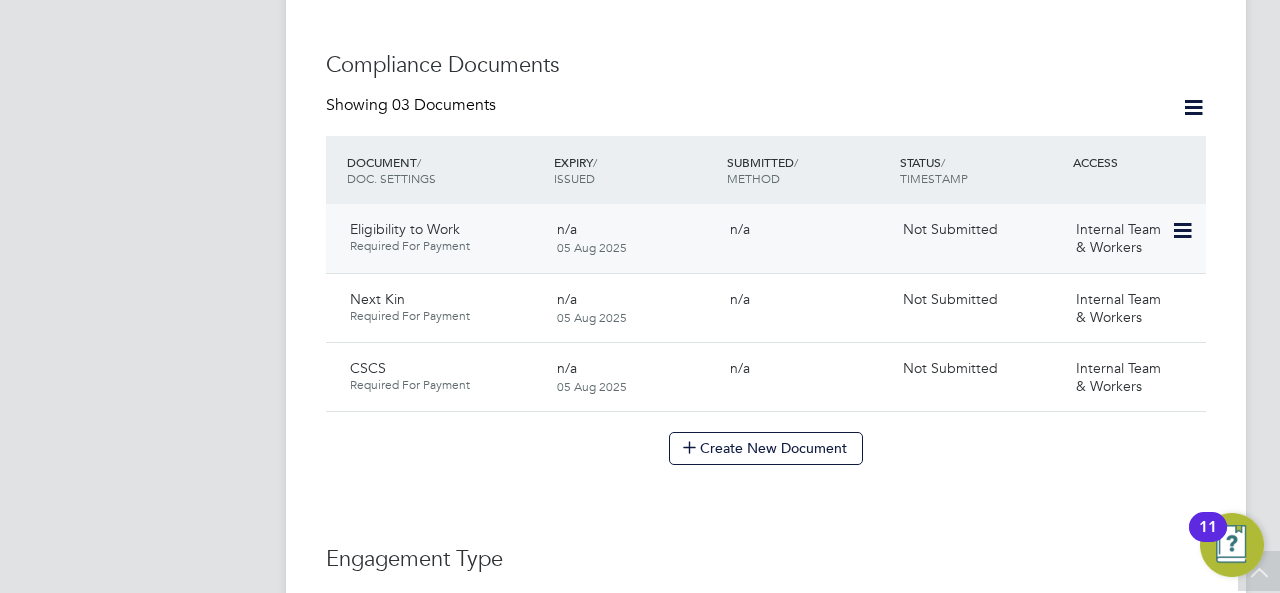 click 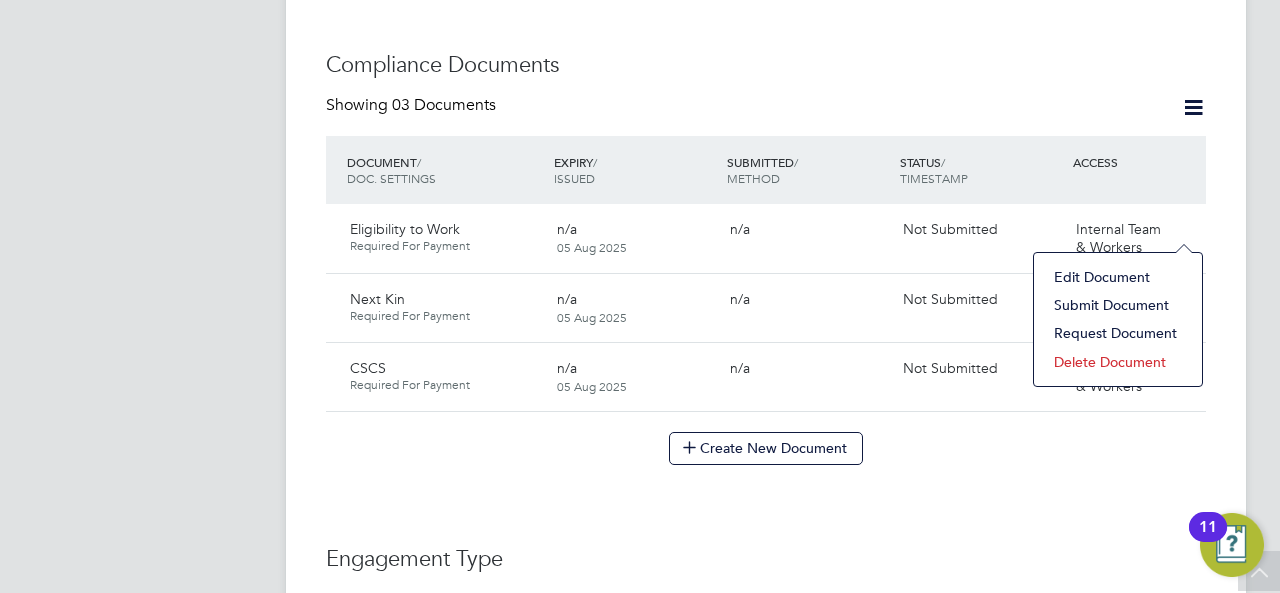 click on "Submit Document" 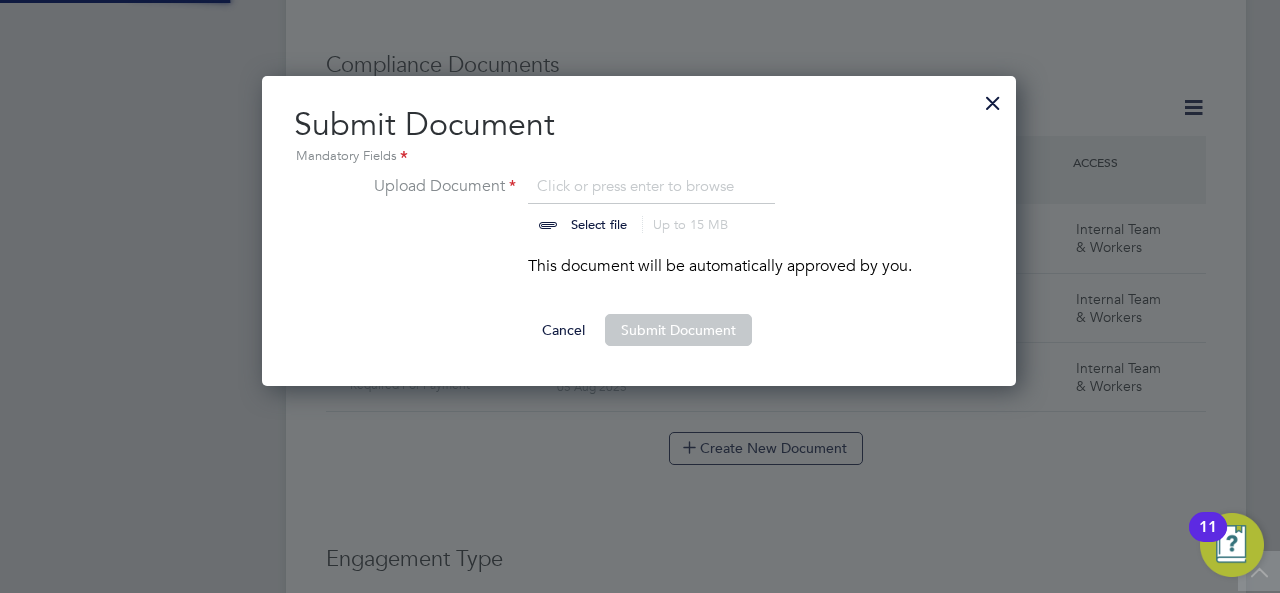 scroll, scrollTop: 10, scrollLeft: 10, axis: both 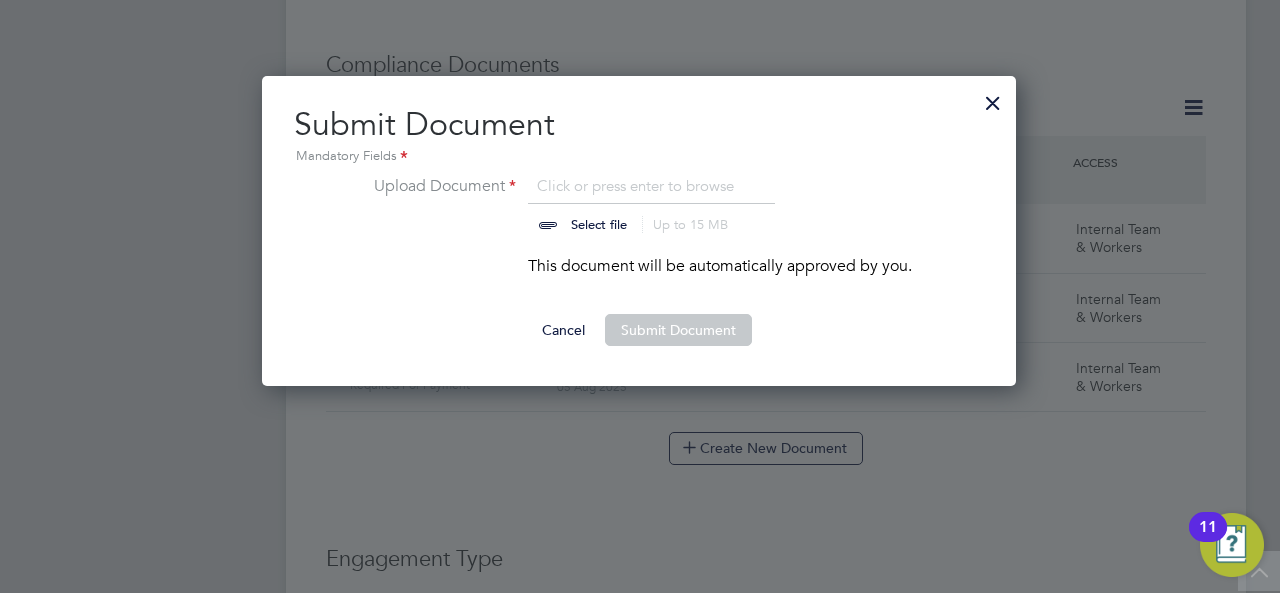 click at bounding box center [618, 204] 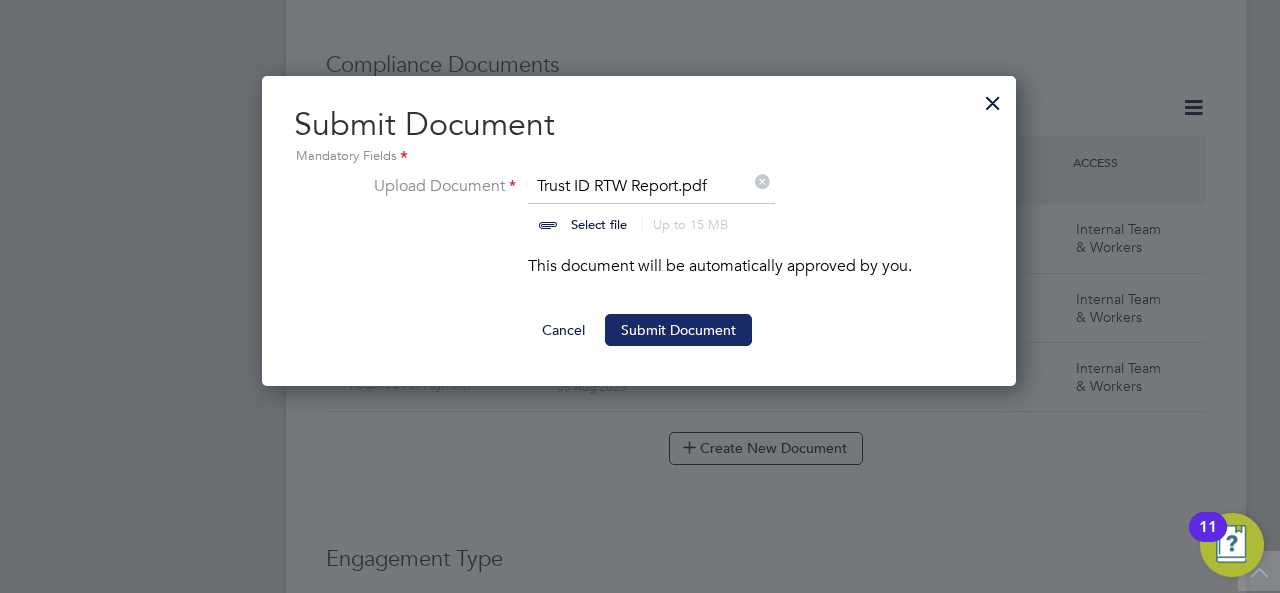 click on "Submit Document" at bounding box center (678, 330) 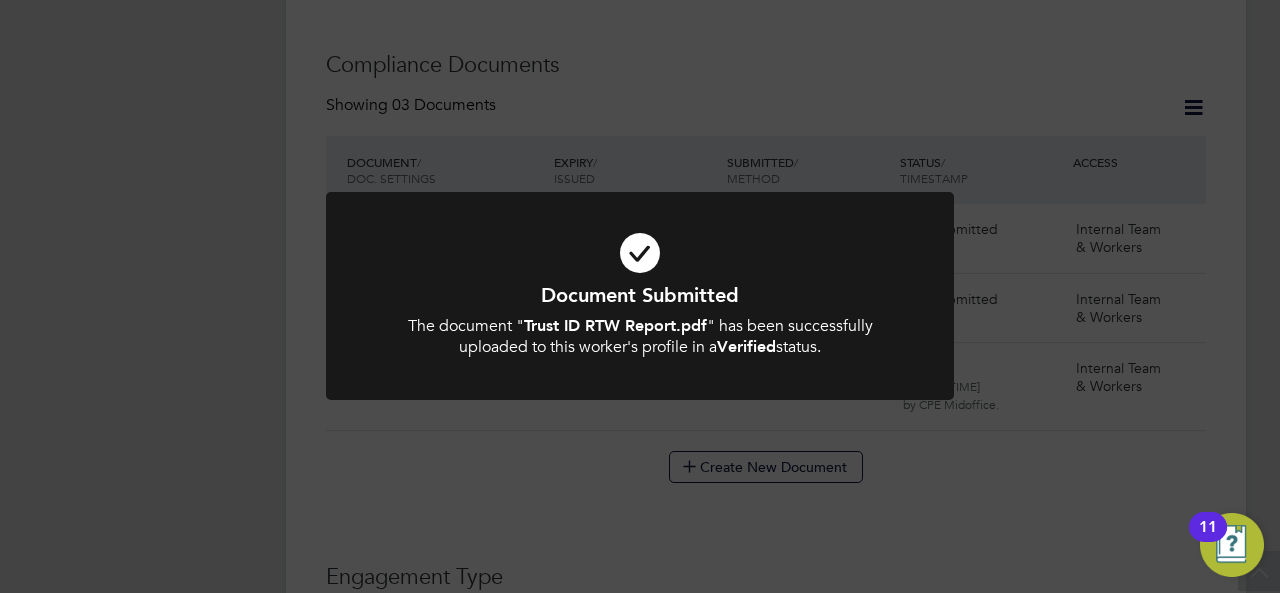 click on "Document Submitted The document " Trust ID RTW Report.pdf " has been successfully uploaded to this worker's profile in a  Verified  status. Cancel Okay" 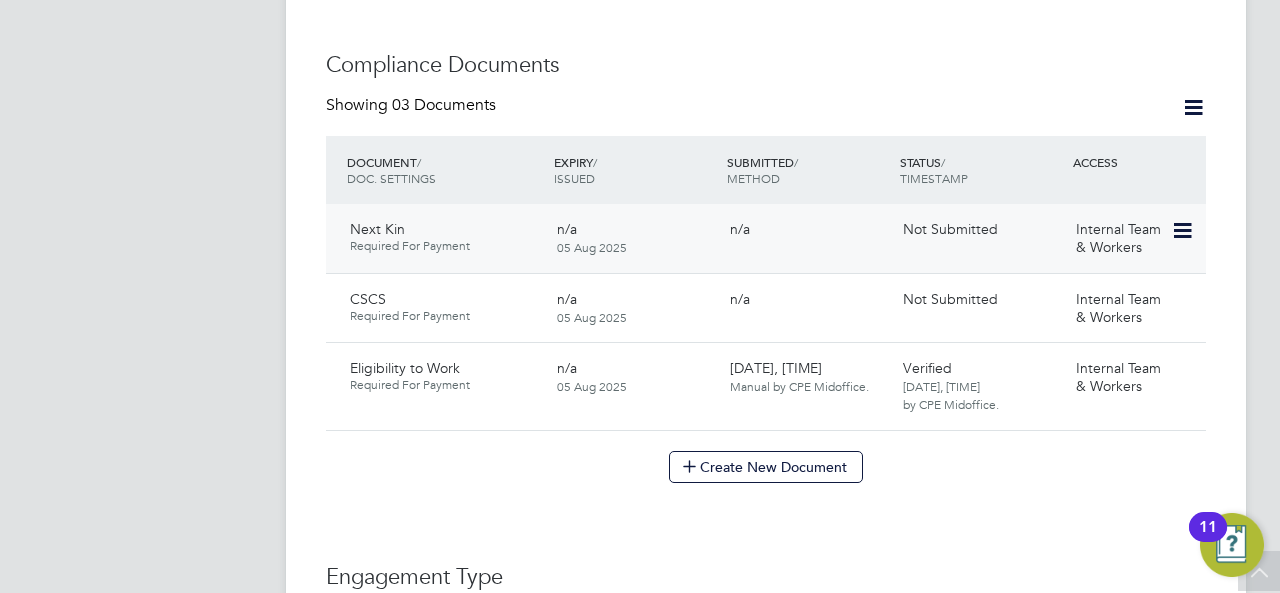 click 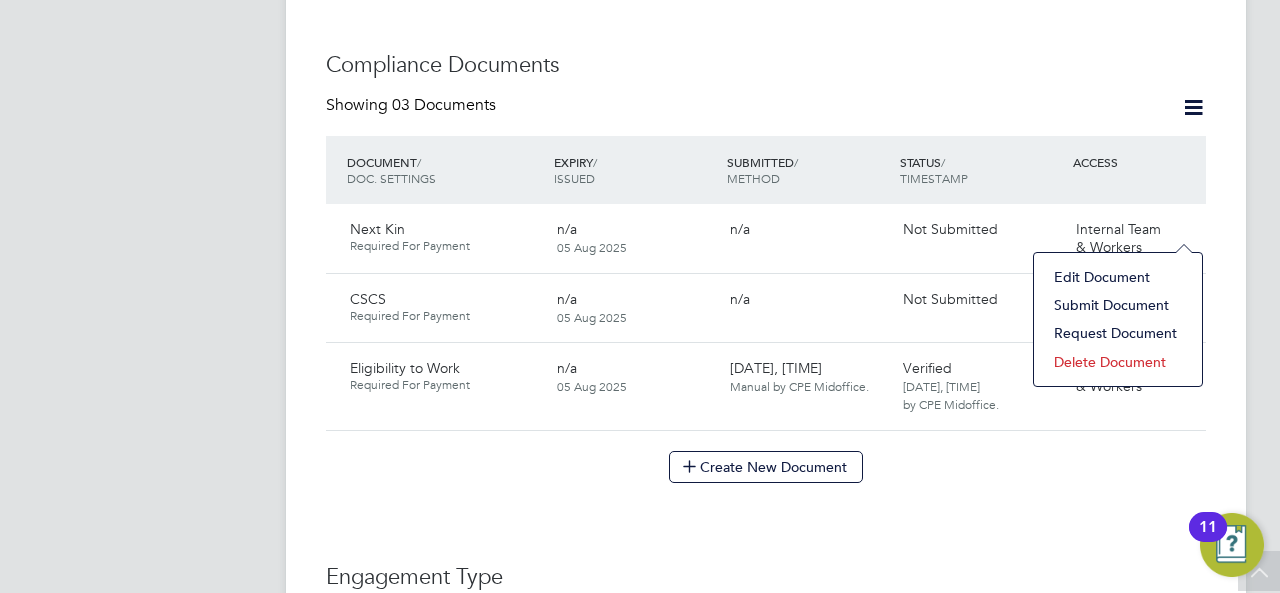 click on "Submit Document" 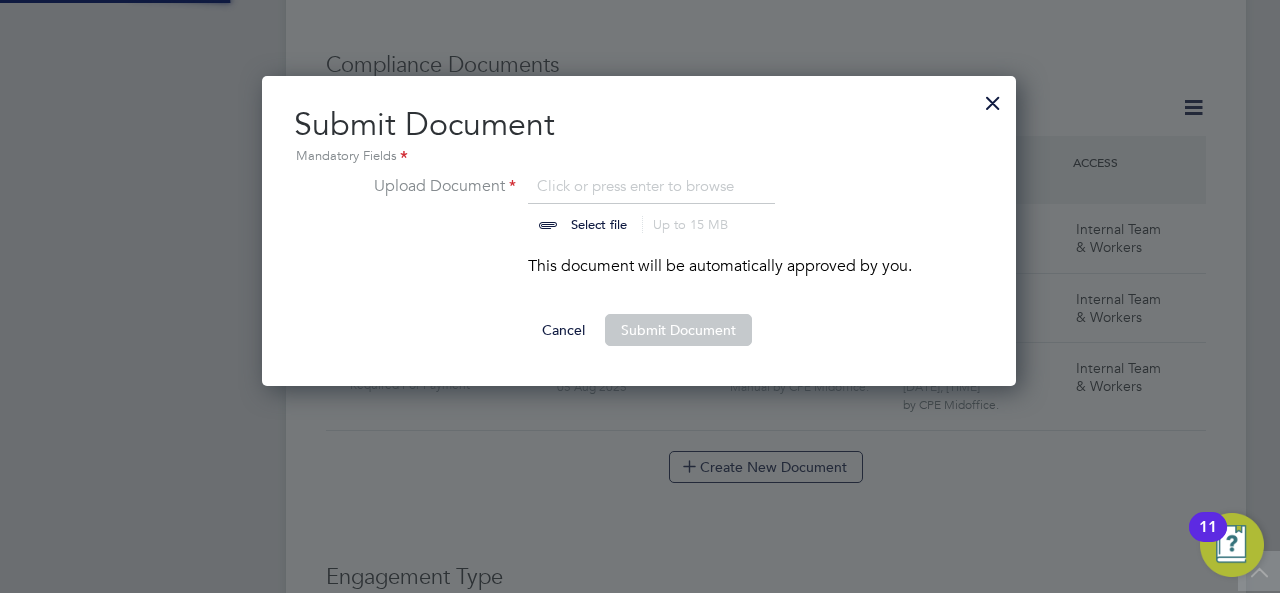 scroll, scrollTop: 10, scrollLeft: 10, axis: both 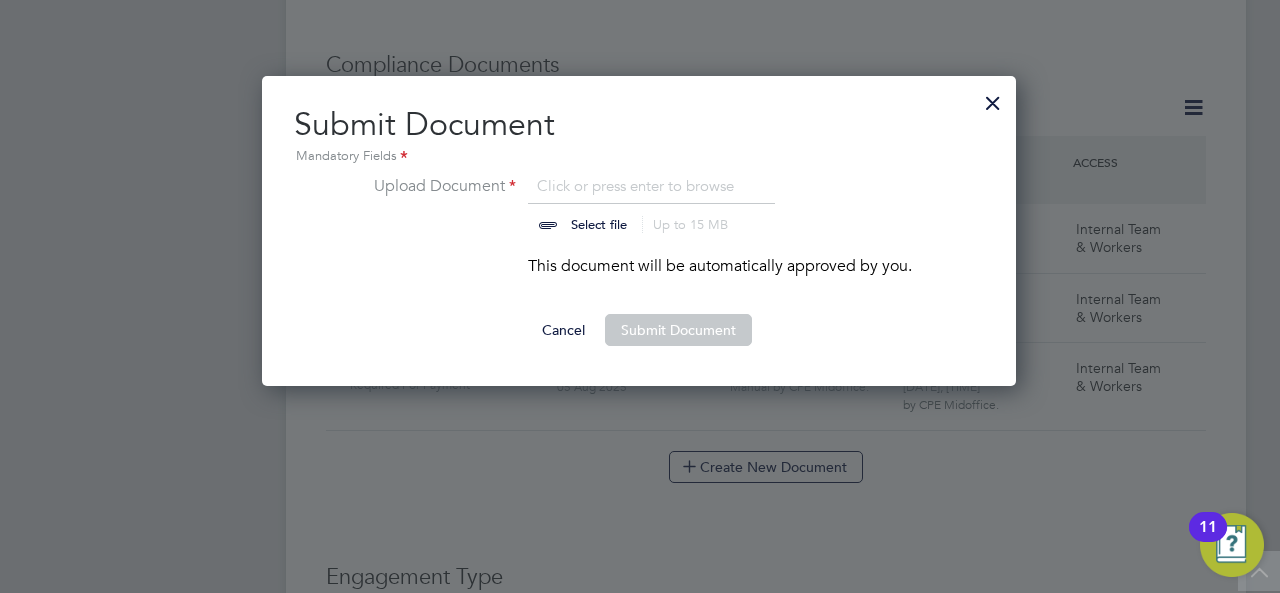 click at bounding box center (618, 204) 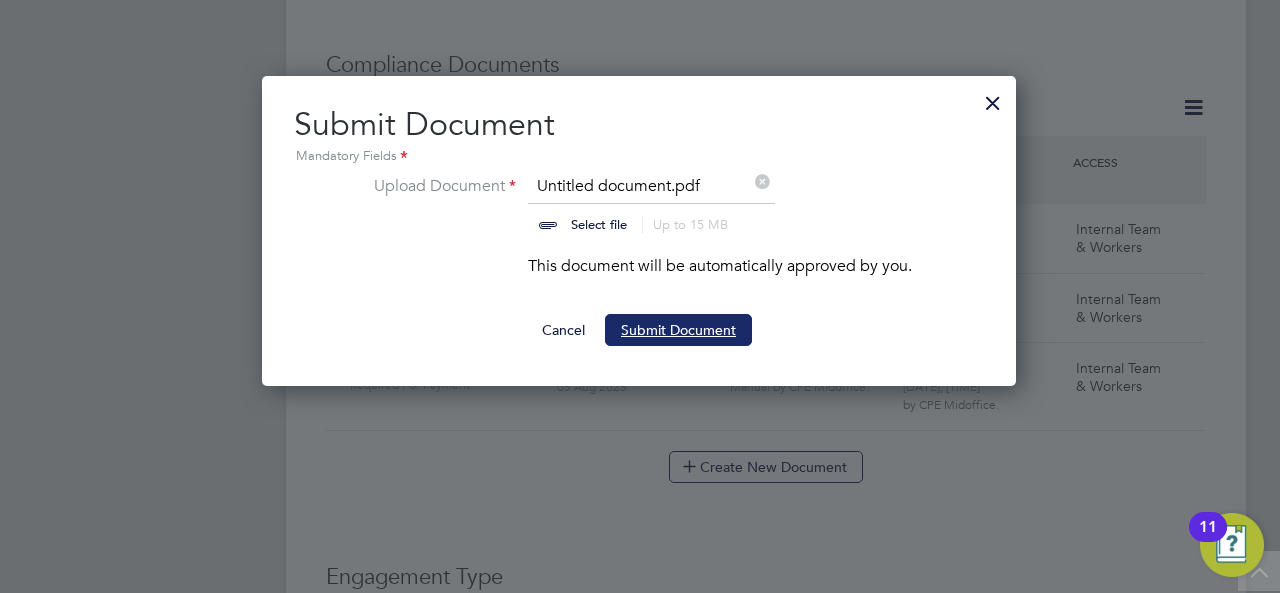 click on "Submit Document" at bounding box center (678, 330) 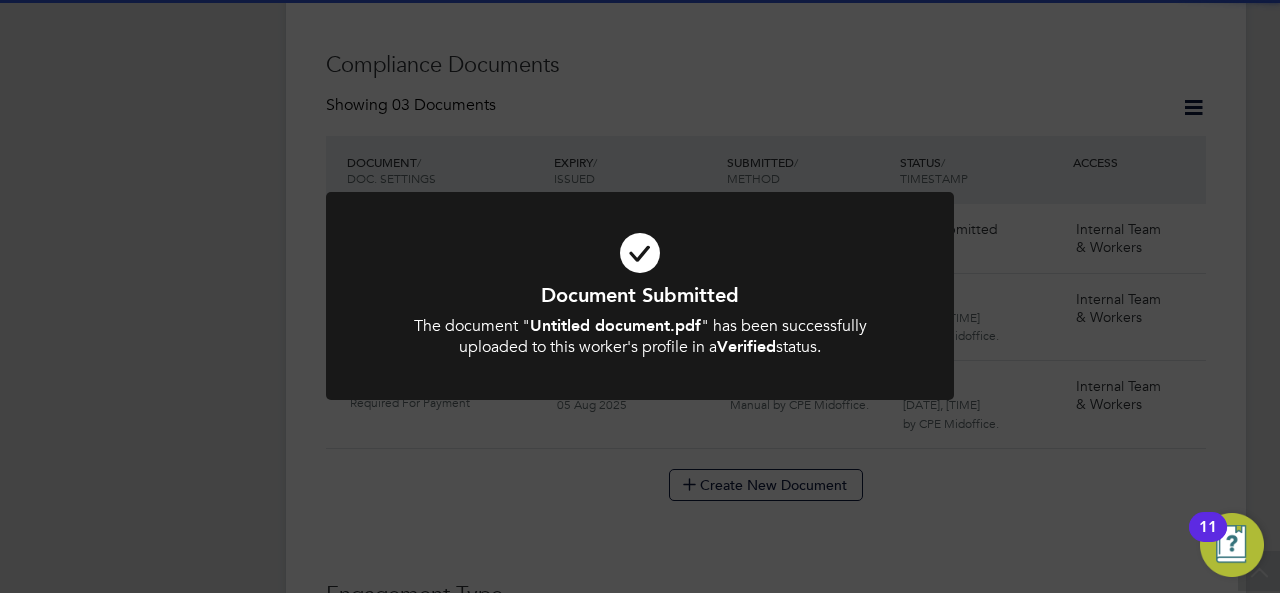 click on "Document Submitted The document " Untitled document.pdf " has been successfully uploaded to this worker's profile in a  Verified  status. Cancel Okay" 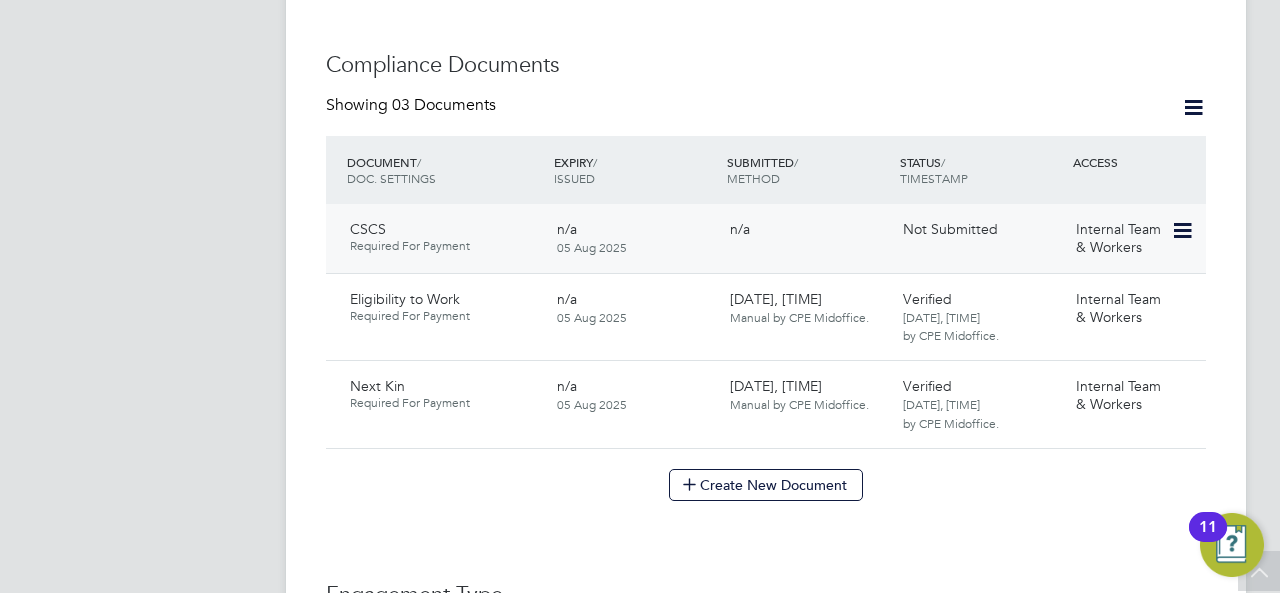 click 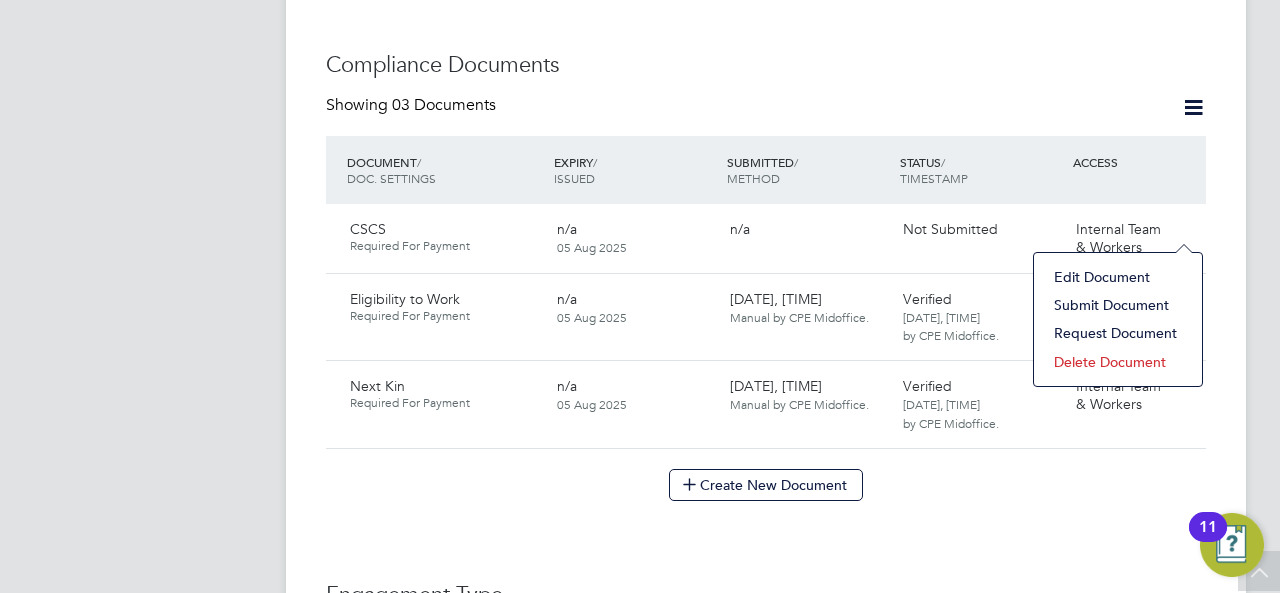 click on "Submit Document" 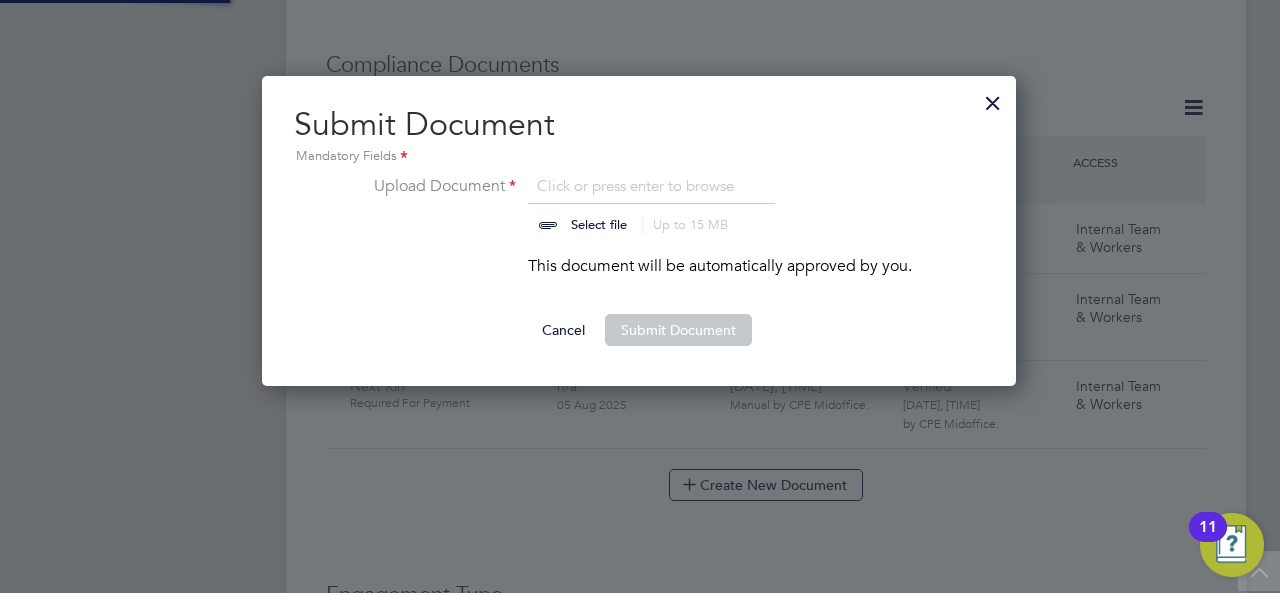 scroll, scrollTop: 10, scrollLeft: 10, axis: both 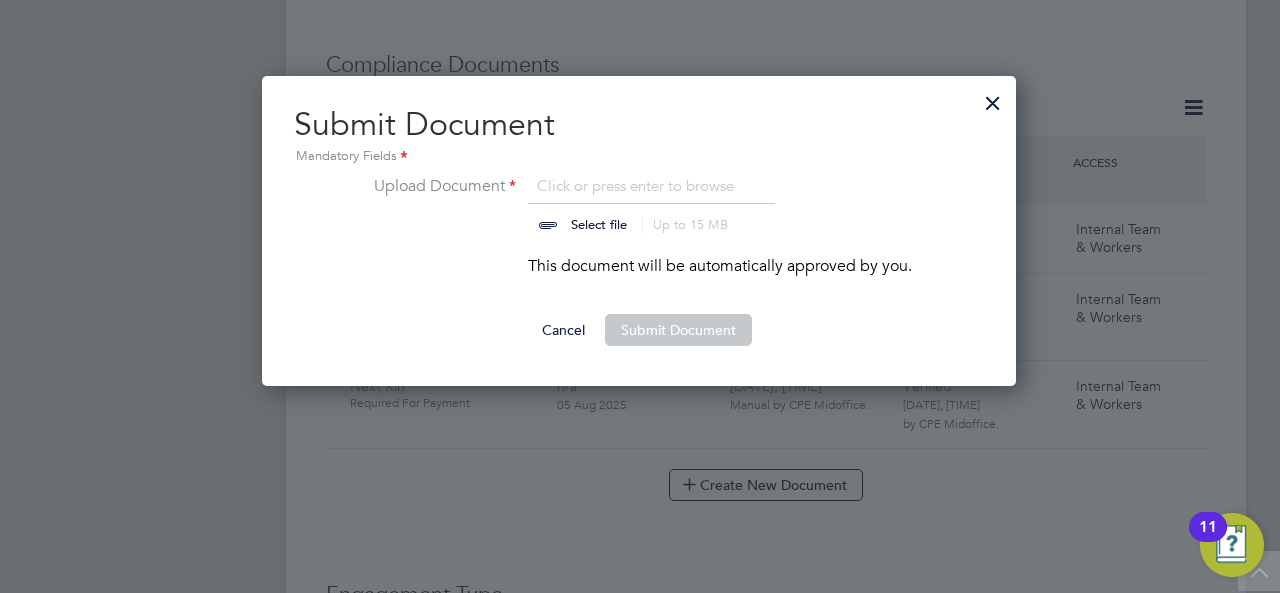 click at bounding box center (618, 204) 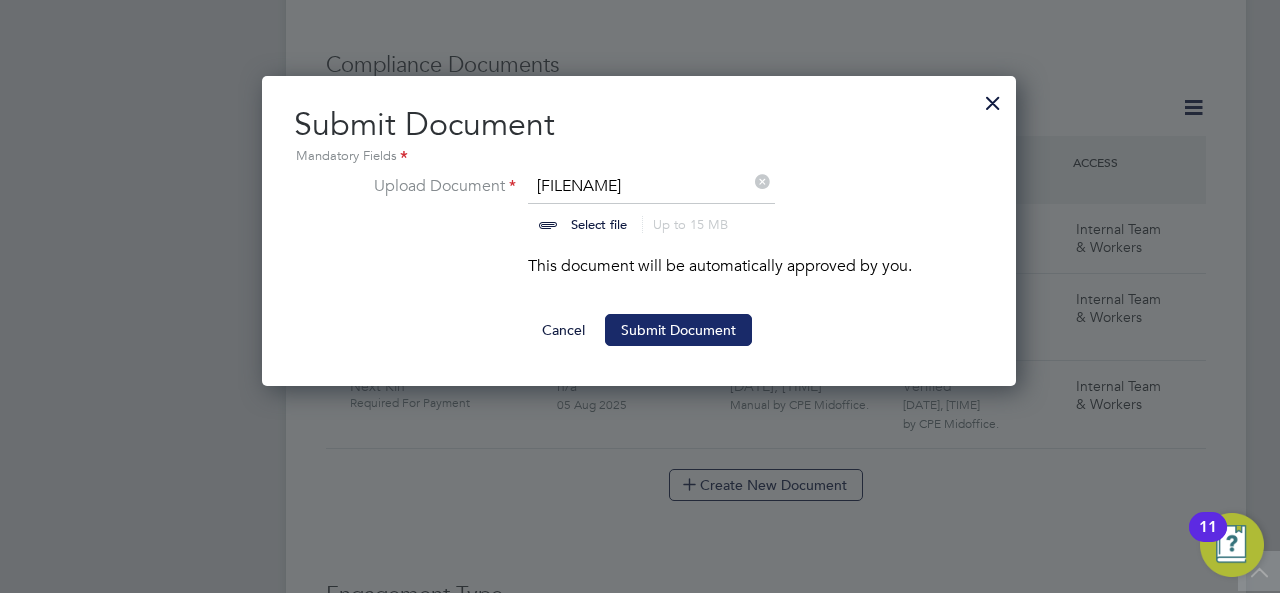 click on "Submit Document" at bounding box center [678, 330] 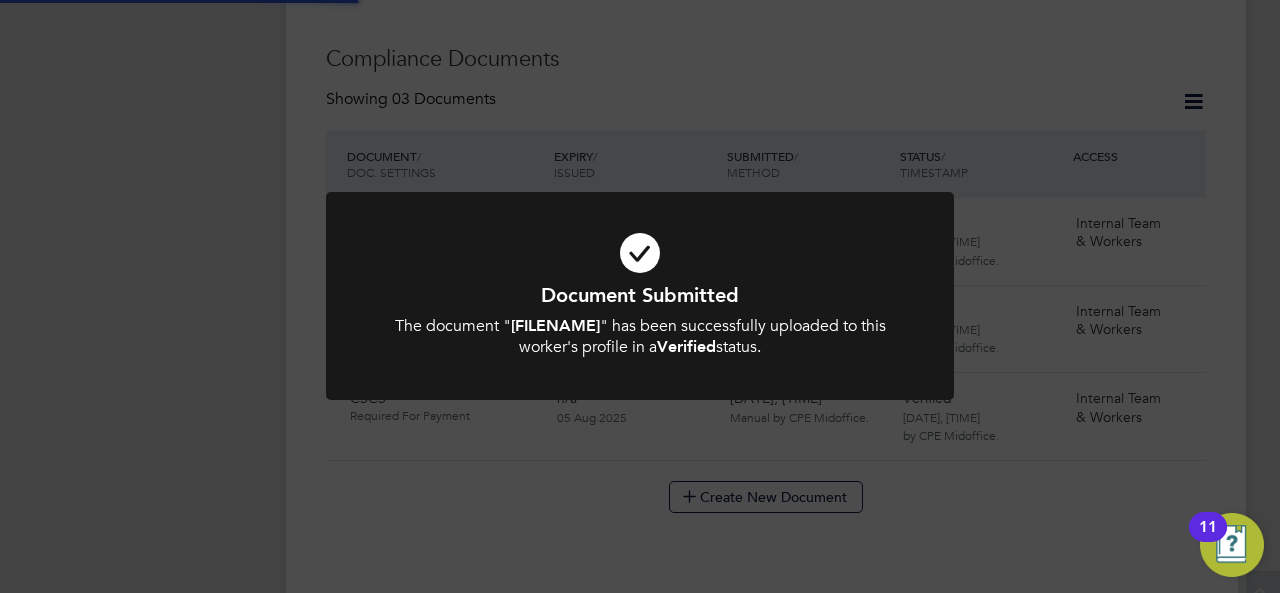 scroll, scrollTop: 1000, scrollLeft: 0, axis: vertical 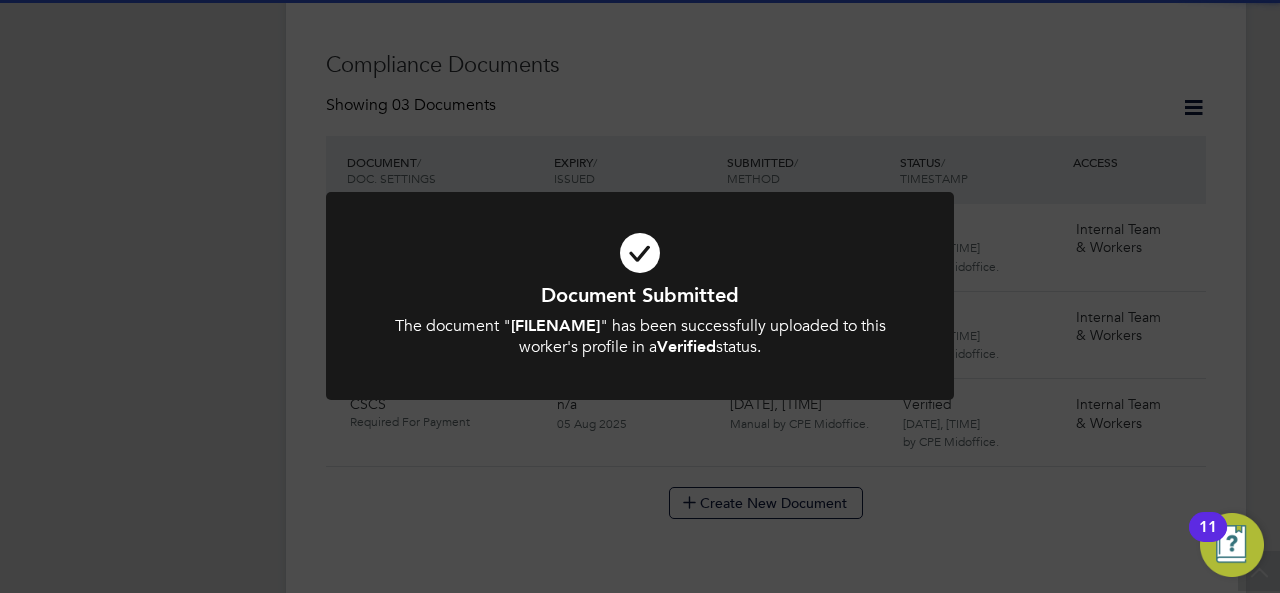 click on "Document Submitted The document " [FILENAME] " has been successfully uploaded to this worker's profile in a  Verified  status. Cancel Okay" 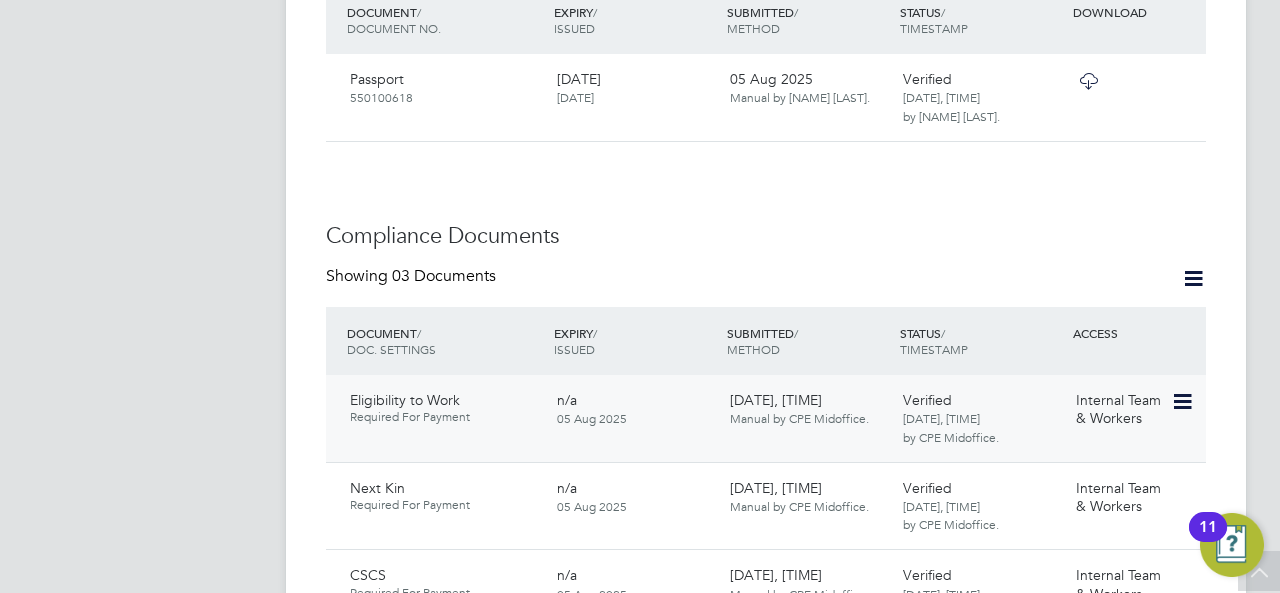 scroll, scrollTop: 900, scrollLeft: 0, axis: vertical 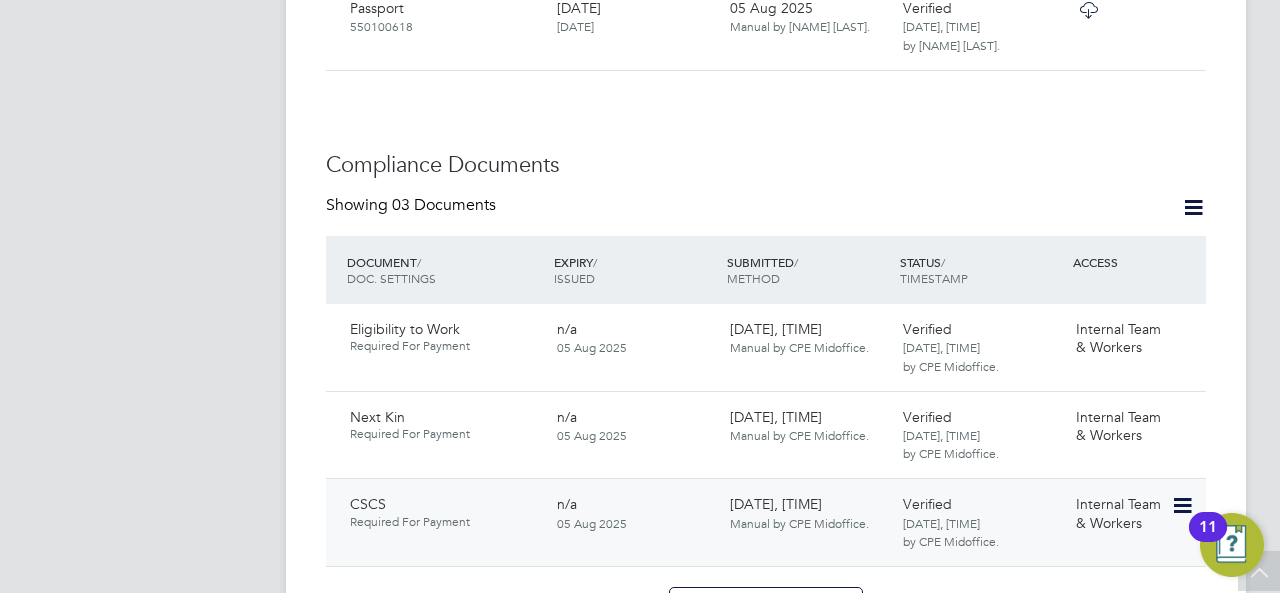 click 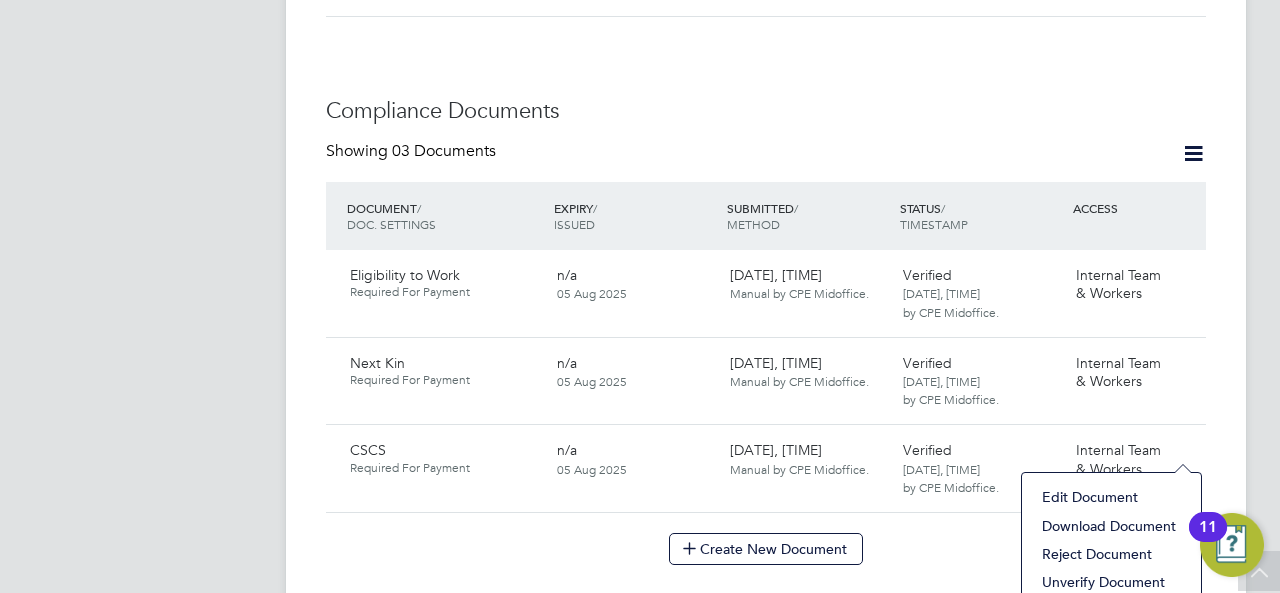 scroll, scrollTop: 1000, scrollLeft: 0, axis: vertical 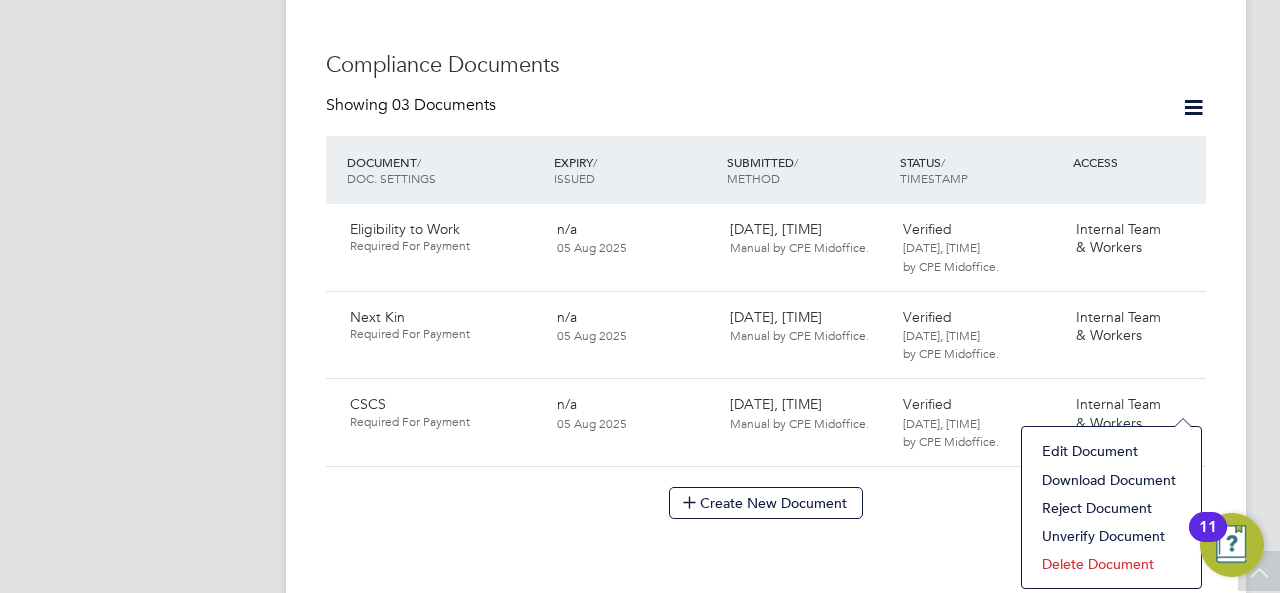 click on "Download Document" 